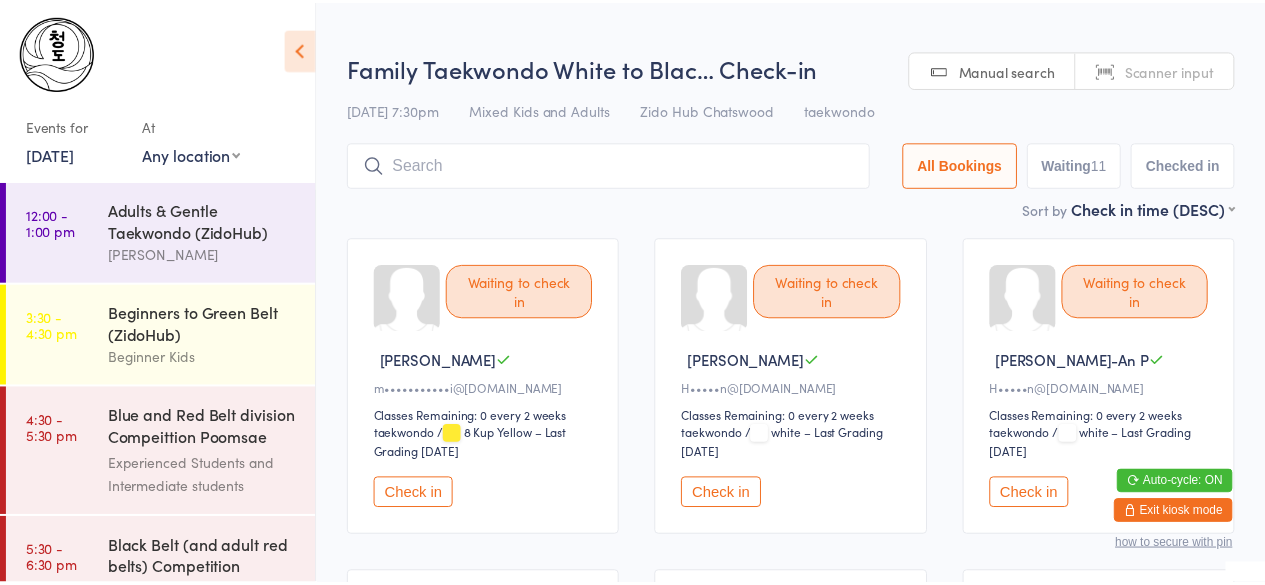 scroll, scrollTop: 0, scrollLeft: 0, axis: both 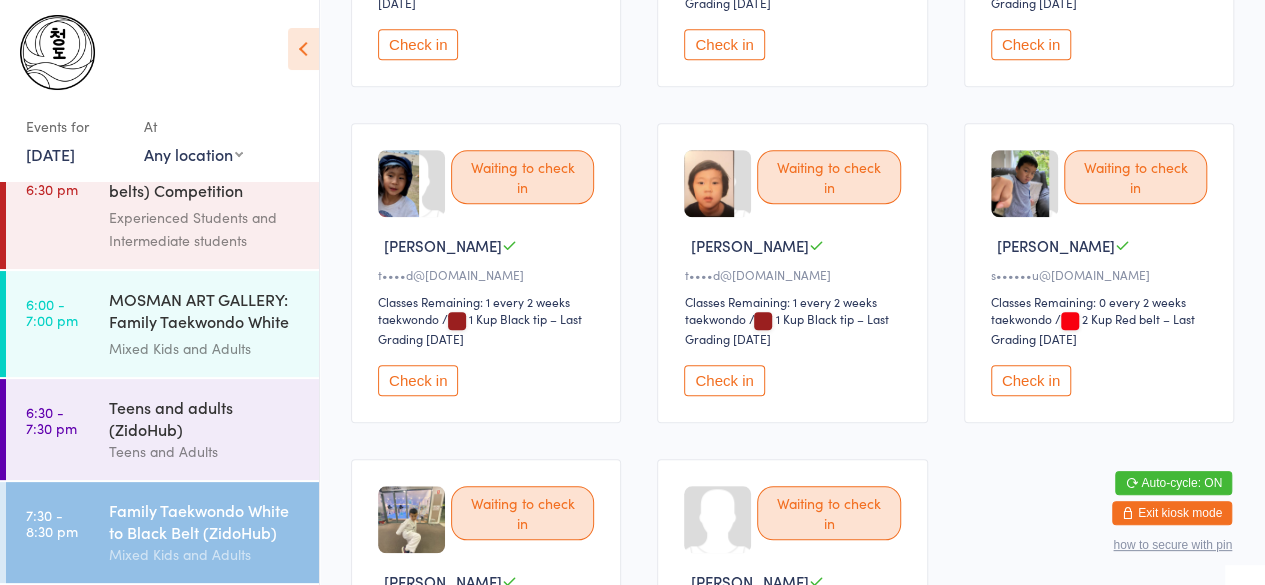 click on "Check in" at bounding box center [724, 380] 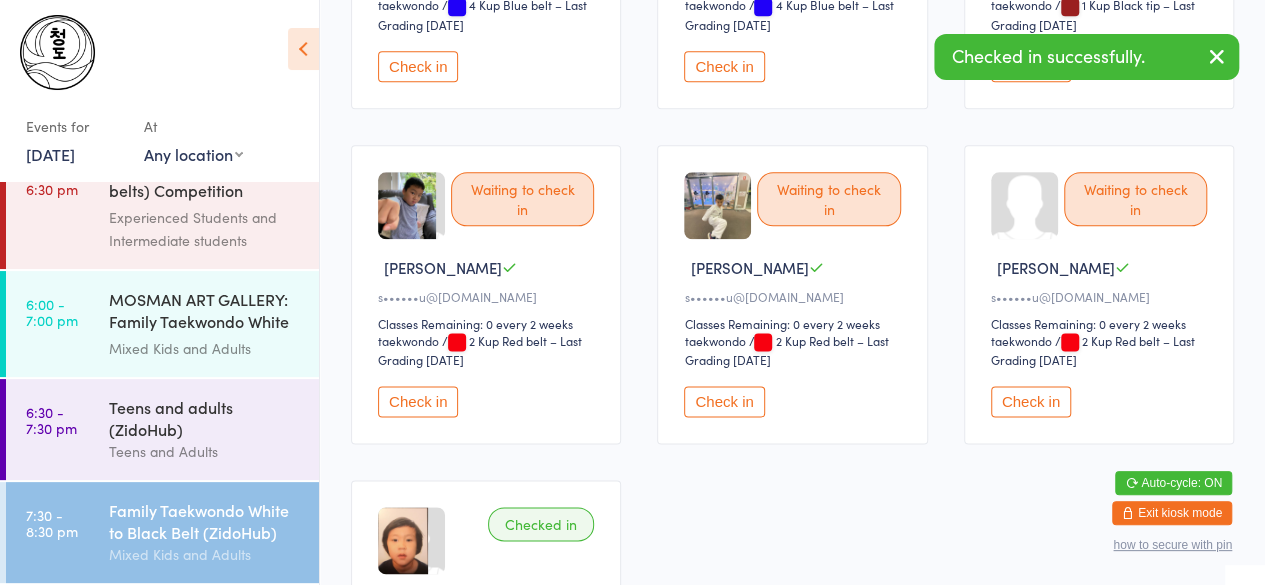 scroll, scrollTop: 1126, scrollLeft: 0, axis: vertical 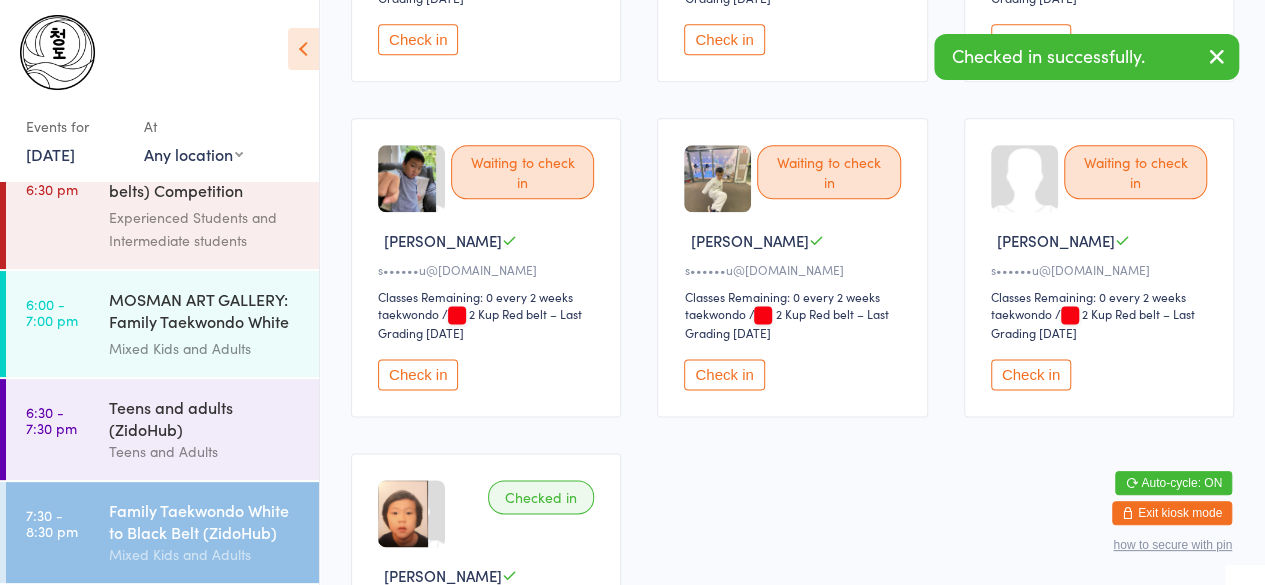 click on "Check in" at bounding box center (724, 374) 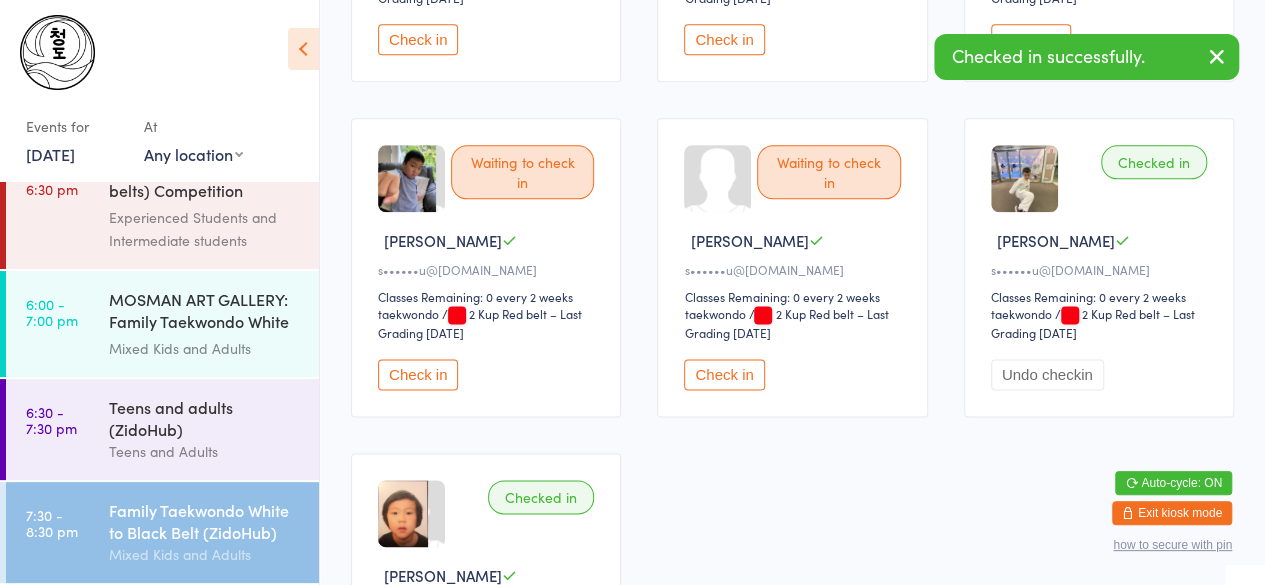 click on "Check in" at bounding box center (724, 374) 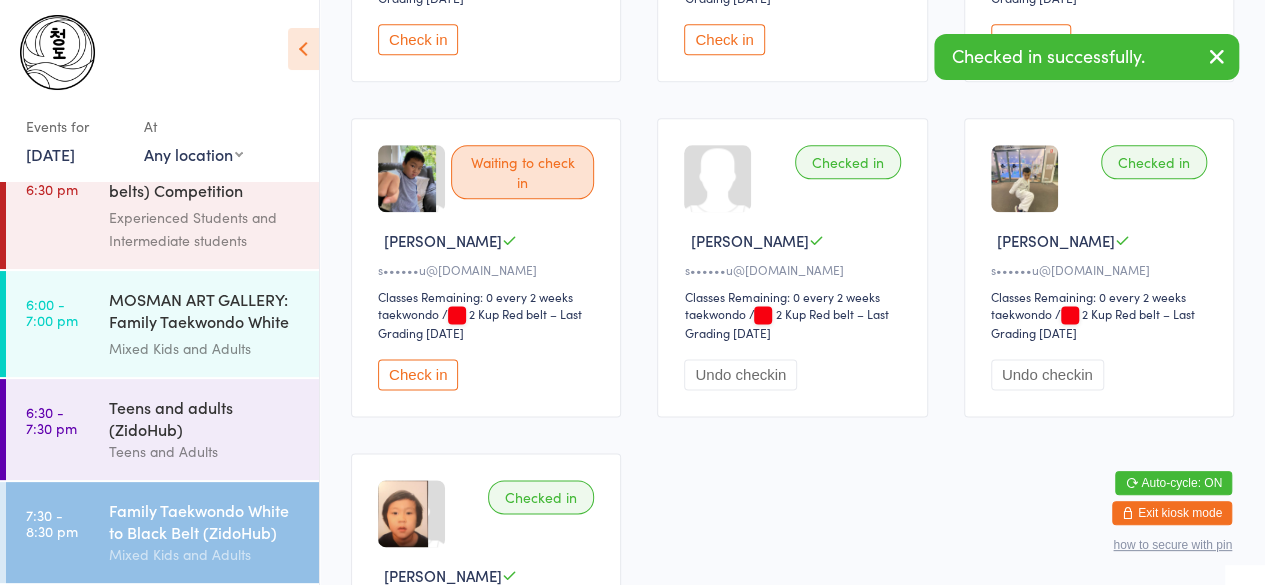 click on "Check in" at bounding box center (418, 374) 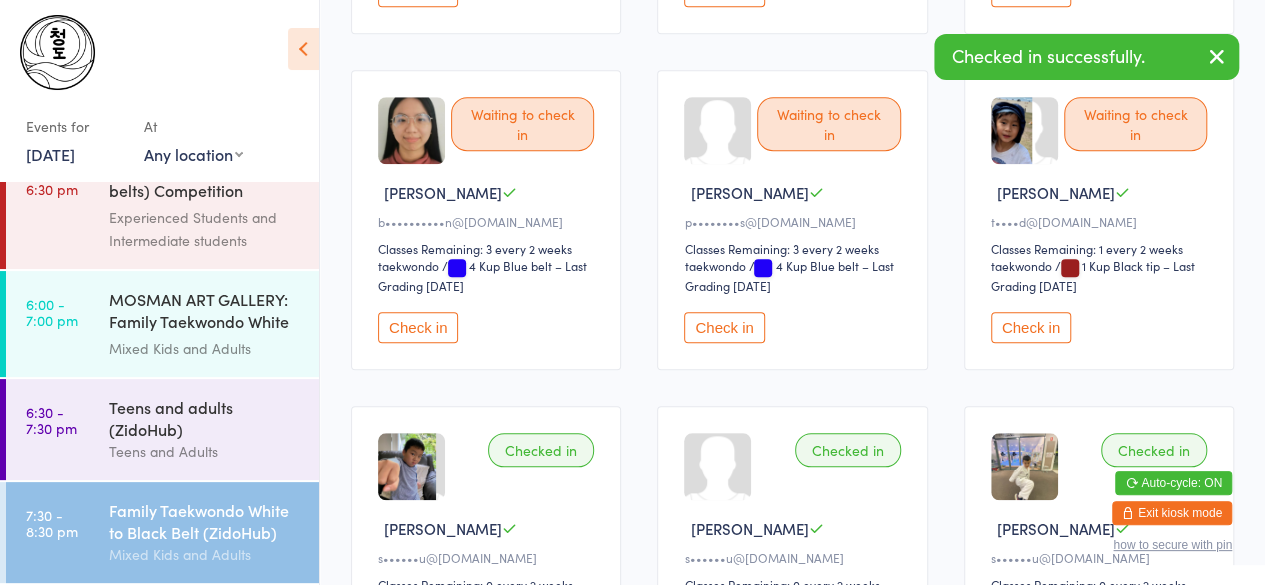 scroll, scrollTop: 837, scrollLeft: 0, axis: vertical 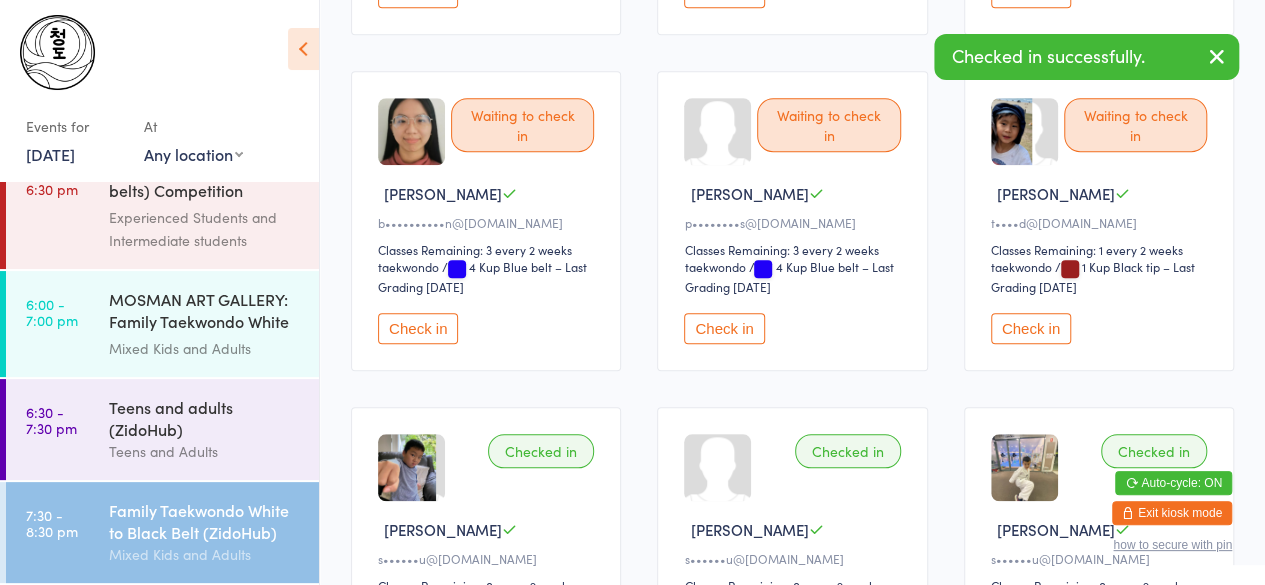 click on "Check in" at bounding box center [1031, 328] 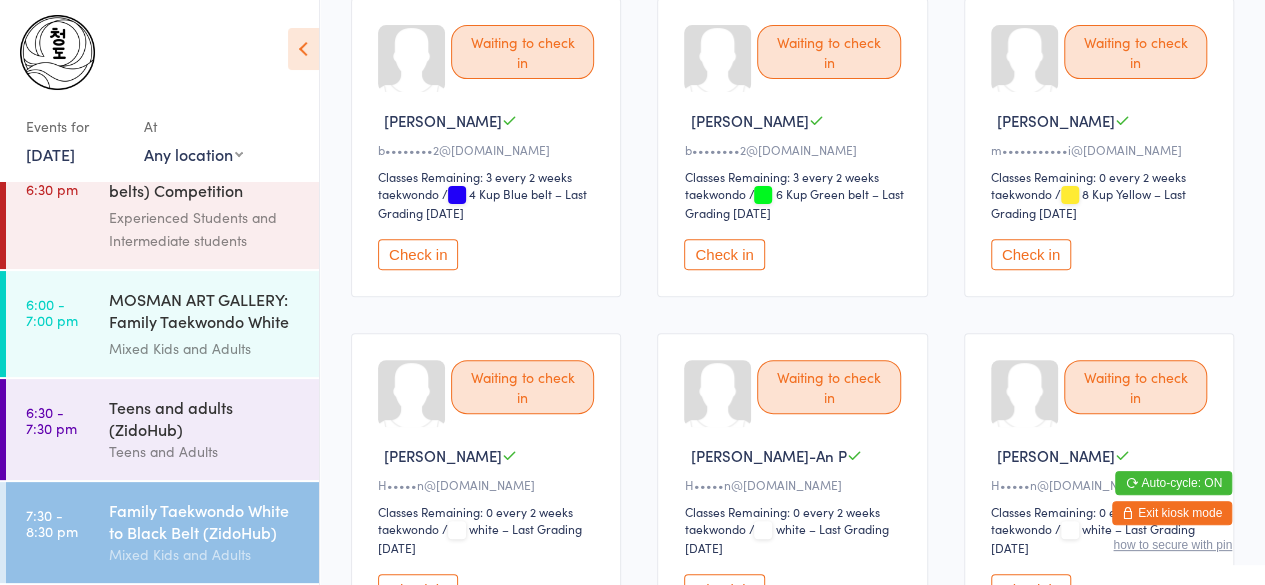 scroll, scrollTop: 239, scrollLeft: 0, axis: vertical 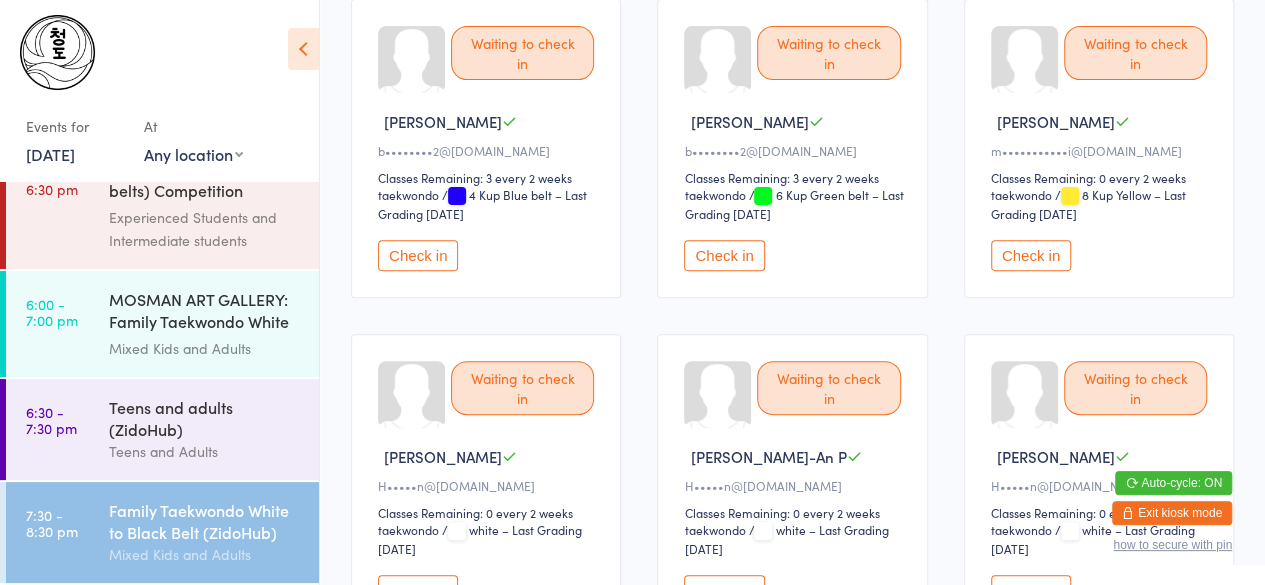 click on "Waiting to check in [PERSON_NAME]  b••••••••2@[DOMAIN_NAME] Classes Remaining: 3 every 2 weeks taekwondo  taekwondo   /  4 Kup Blue belt – Last Grading [DATE]   Check in Waiting to check in [PERSON_NAME]  b••••••••2@[DOMAIN_NAME] Classes Remaining: 3 every 2 weeks taekwondo  taekwondo   /  6 Kup Green belt – Last Grading [DATE]   Check in Waiting to check in [PERSON_NAME] L  m•••••••••••i@[DOMAIN_NAME] Classes Remaining: 0 every 2 weeks taekwondo  taekwondo   /  8 Kup Yellow – Last Grading [DATE]   Check in Waiting to check in Han P  H•••••n@[DOMAIN_NAME] Classes Remaining: 0 every 2 weeks taekwondo  taekwondo   /  white – Last Grading [DATE]   Check in Waiting to check in [PERSON_NAME]-An P  H•••••n@[DOMAIN_NAME] Classes Remaining: 0 every 2 weeks taekwondo  taekwondo   /  white – Last Grading [DATE]   Check in Waiting to check in [PERSON_NAME]•••••n@[DOMAIN_NAME] Classes Remaining: 0 every 2 weeks taekwondo  taekwondo   /      /" at bounding box center (792, 819) 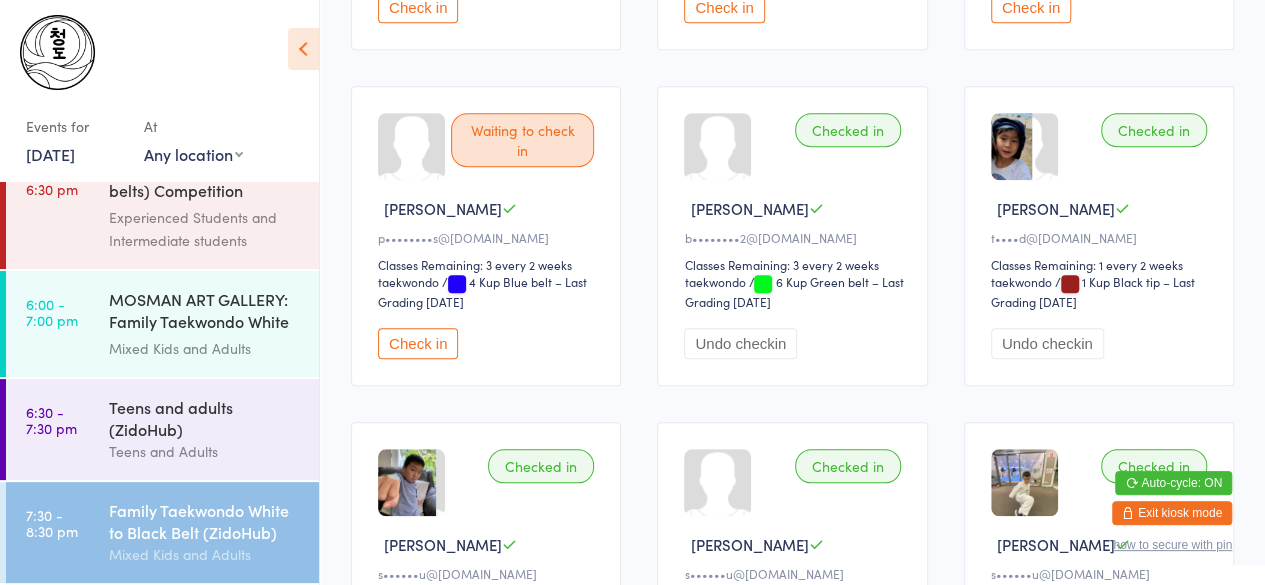 scroll, scrollTop: 750, scrollLeft: 0, axis: vertical 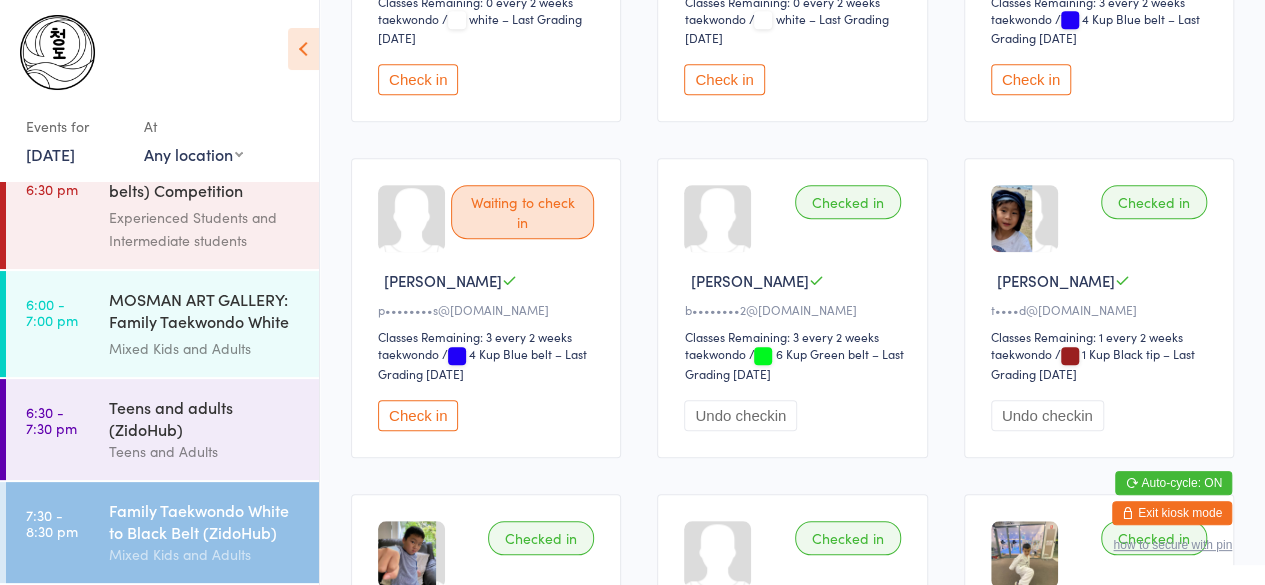 click on "Undo checkin" at bounding box center [740, 415] 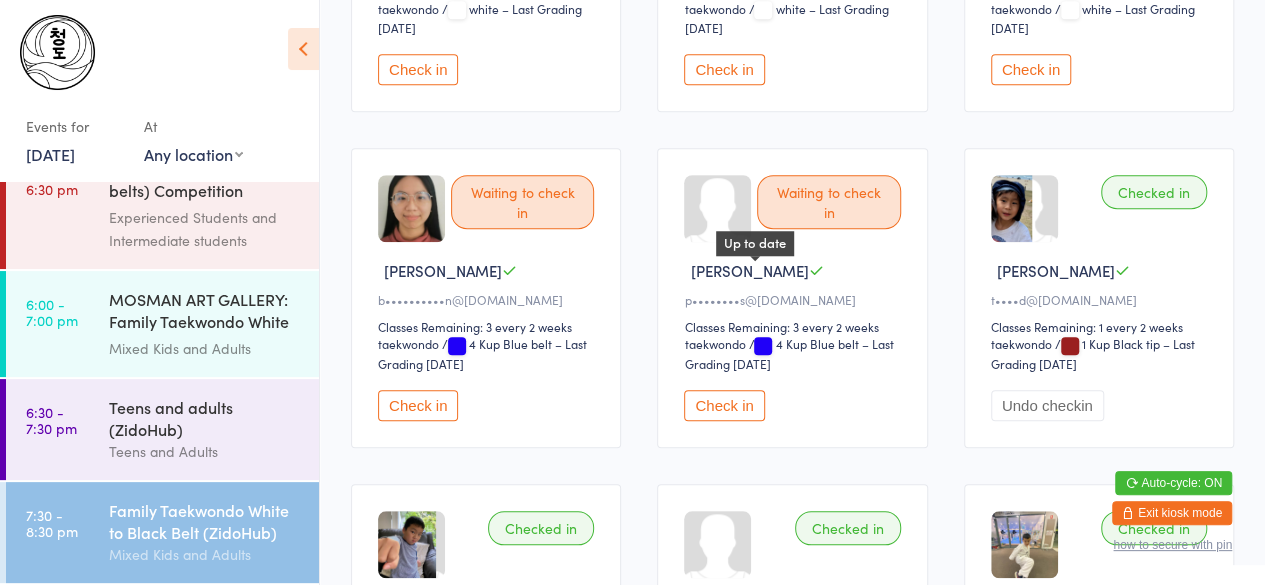 scroll, scrollTop: 762, scrollLeft: 0, axis: vertical 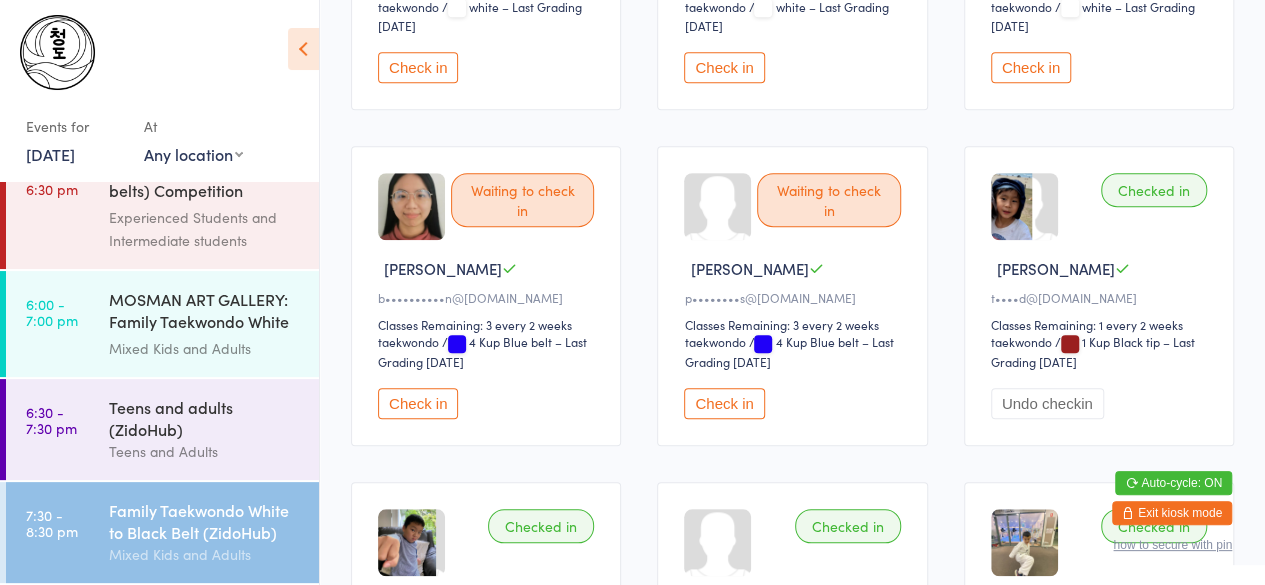 click on "Check in" at bounding box center [724, 403] 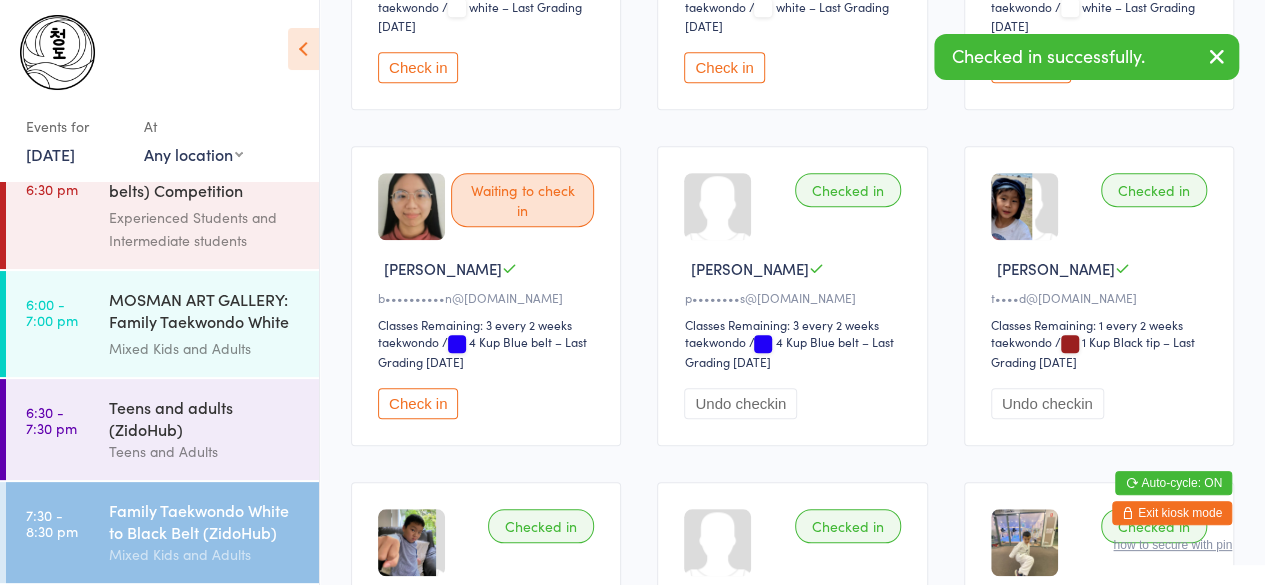 click on "Check in" at bounding box center (418, 403) 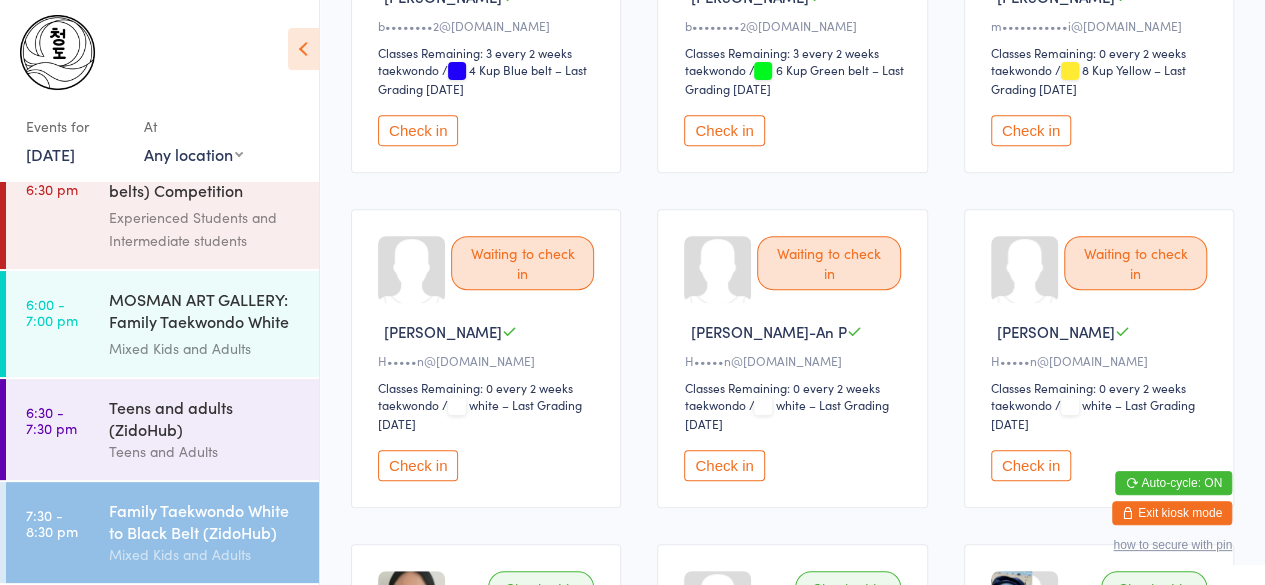 scroll, scrollTop: 359, scrollLeft: 0, axis: vertical 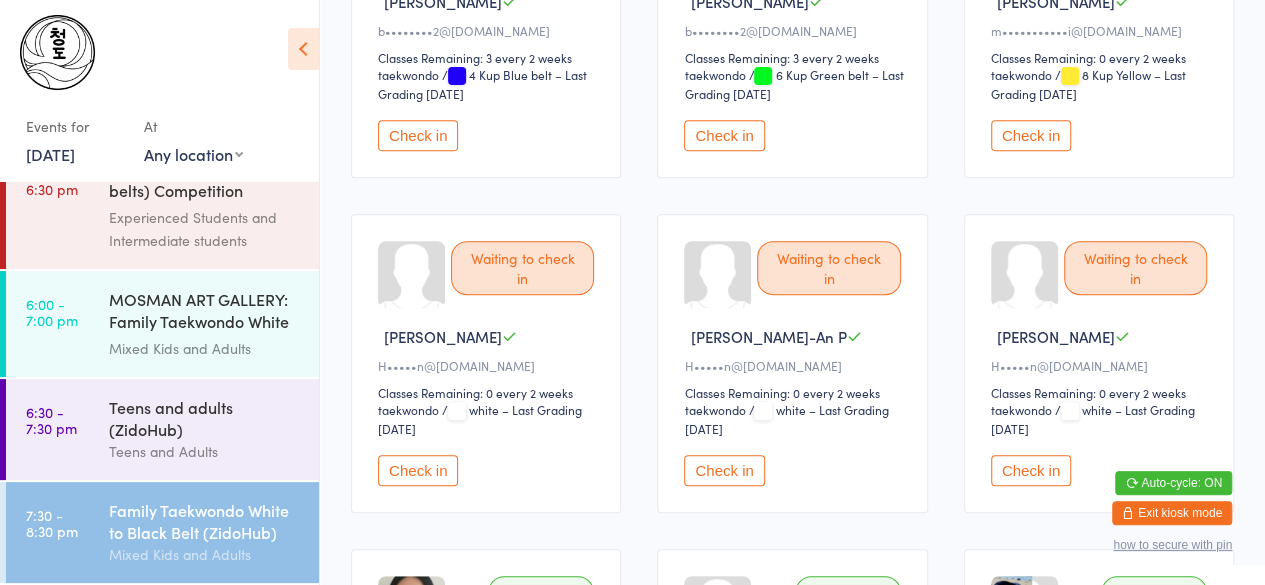 click on "Check in" at bounding box center [418, 470] 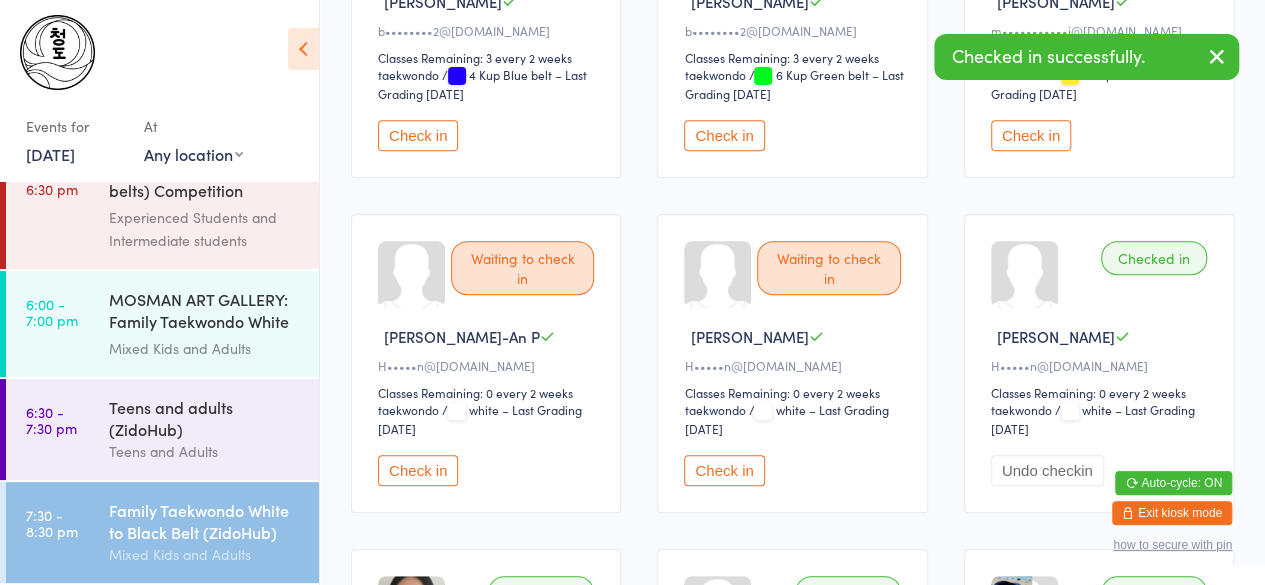 click on "Check in" at bounding box center [418, 470] 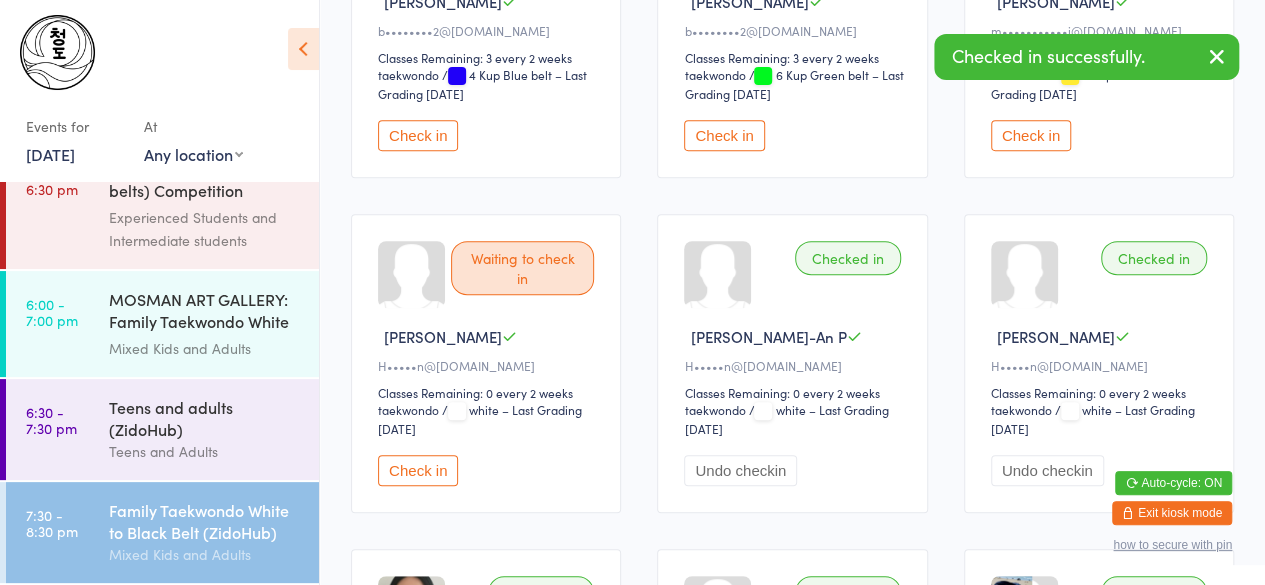 click on "Check in" at bounding box center (418, 470) 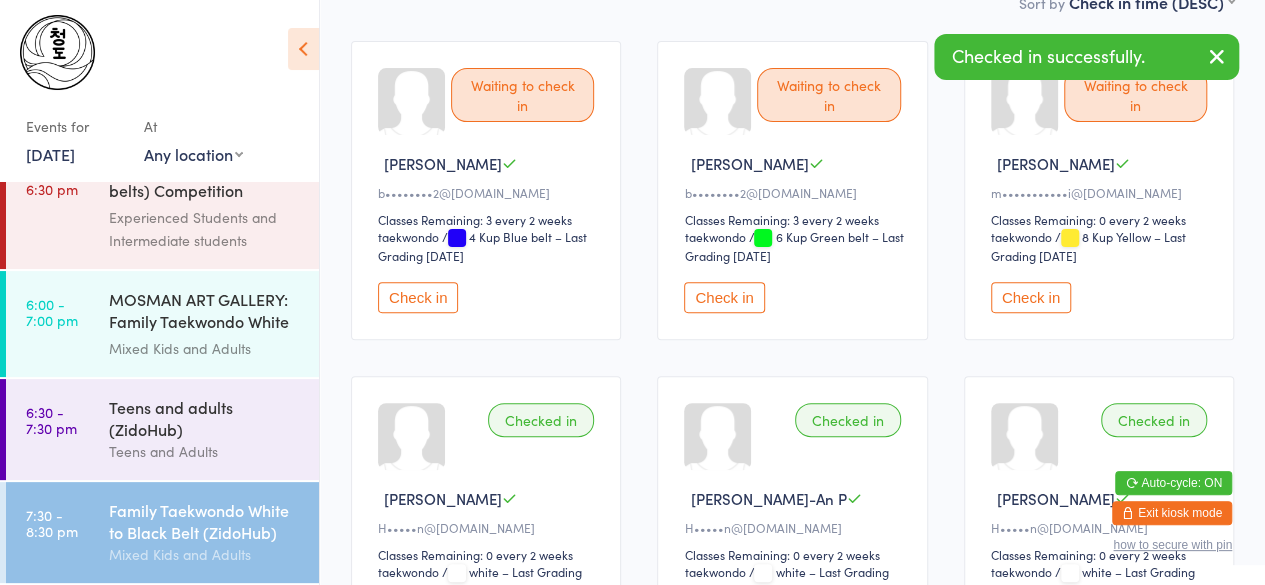 scroll, scrollTop: 194, scrollLeft: 0, axis: vertical 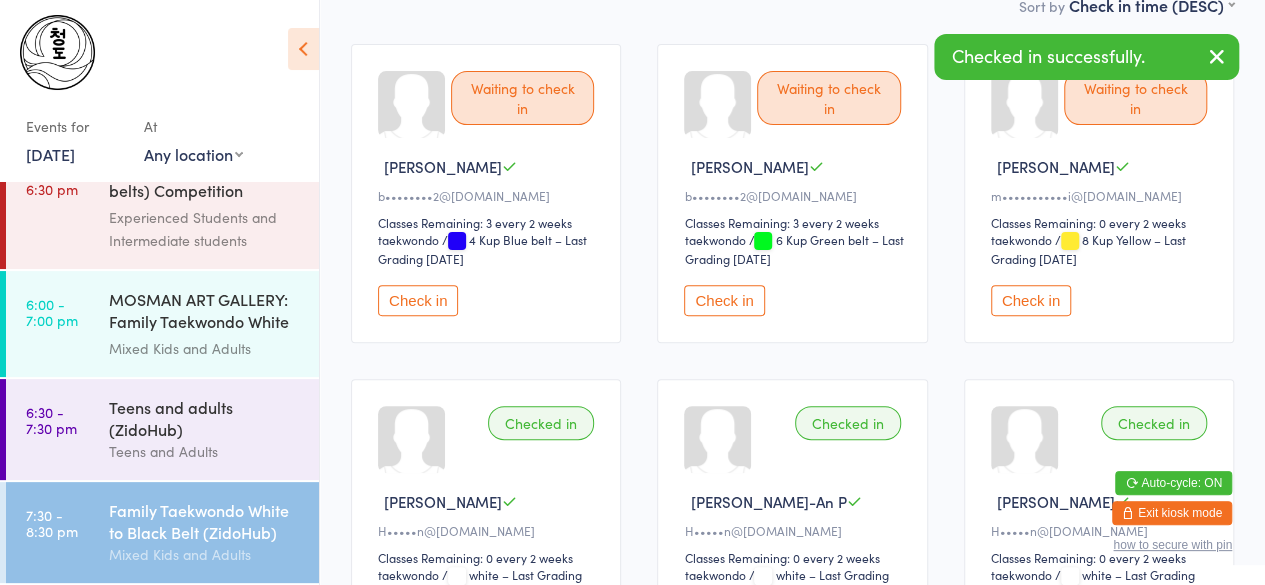 click on "Check in" at bounding box center (1031, 300) 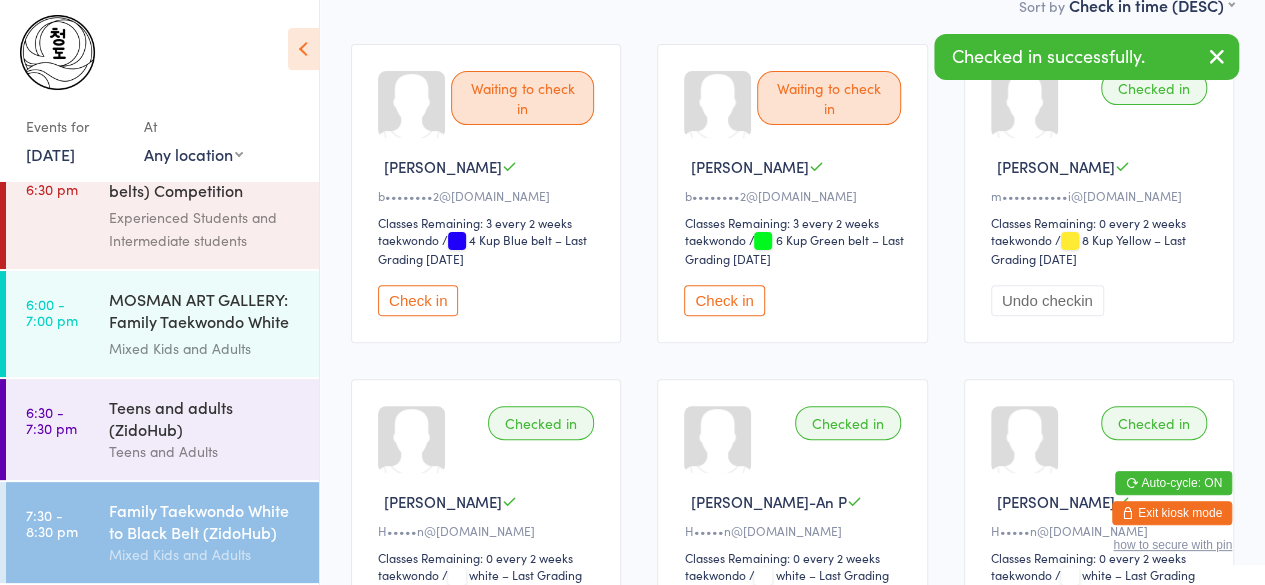 click on "Check in" at bounding box center [724, 300] 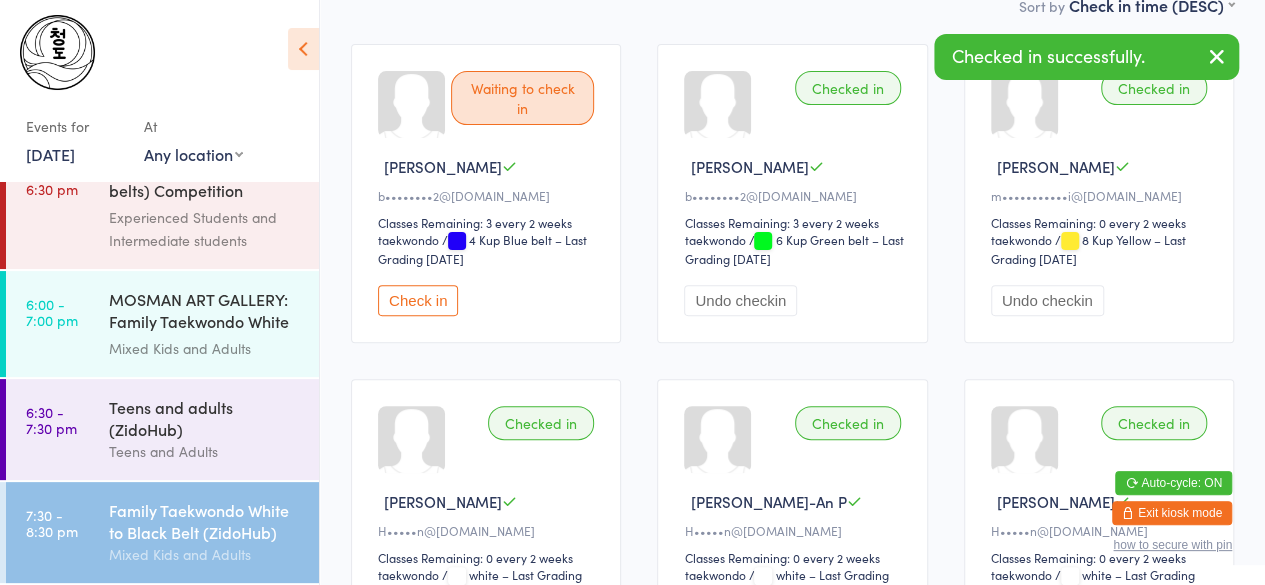 click on "Check in" at bounding box center [418, 300] 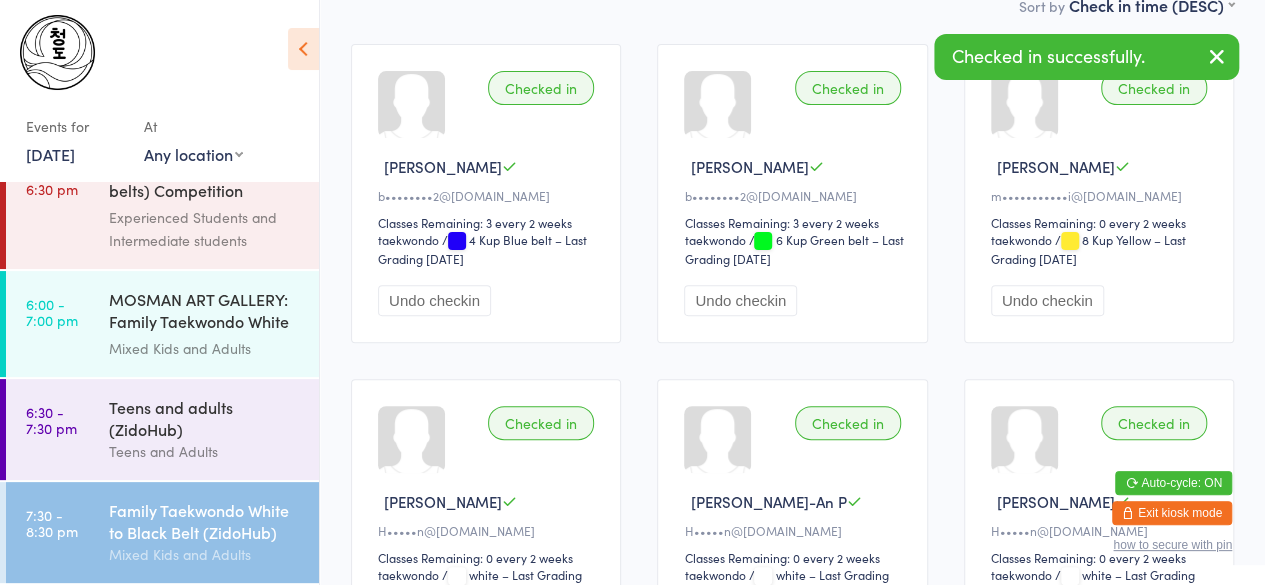 scroll, scrollTop: 0, scrollLeft: 0, axis: both 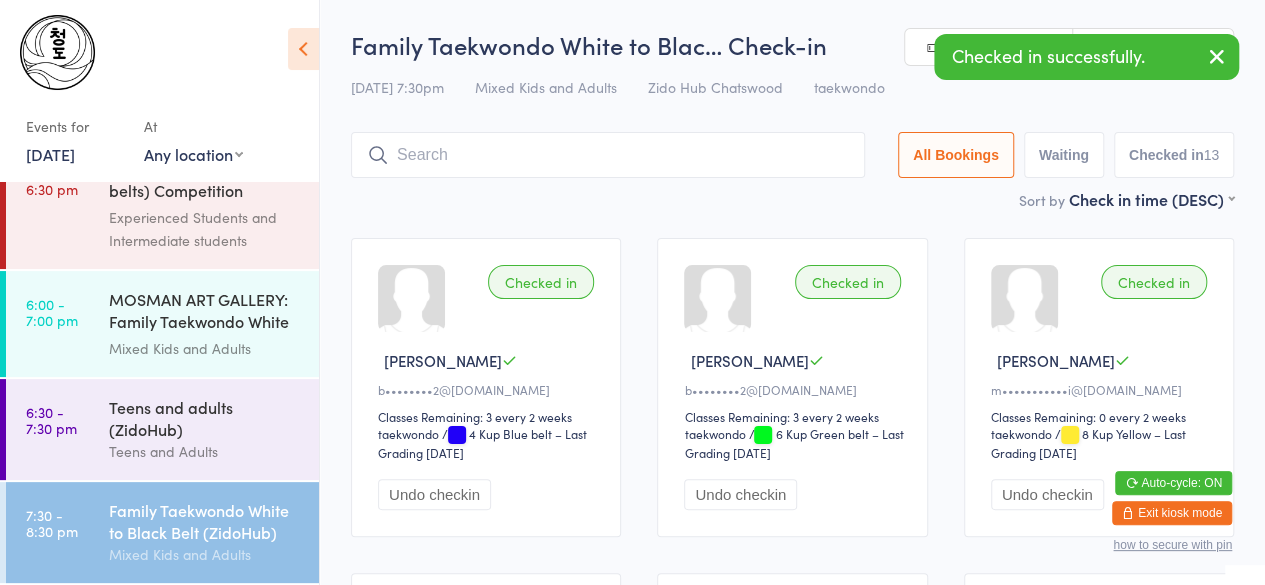 click at bounding box center (608, 155) 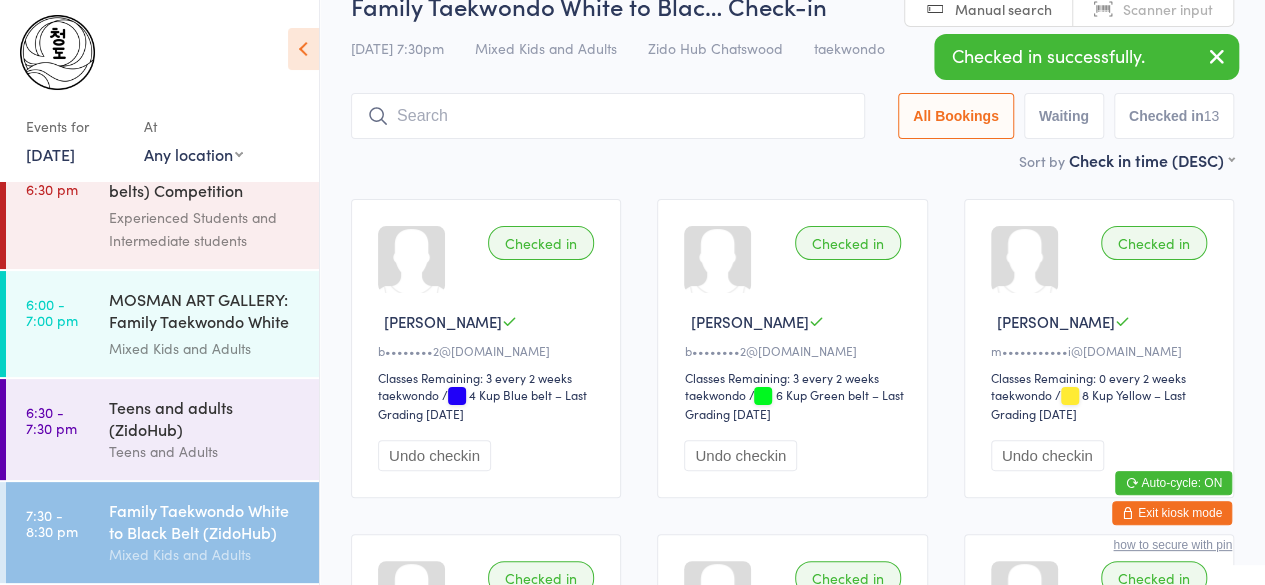 scroll, scrollTop: 133, scrollLeft: 0, axis: vertical 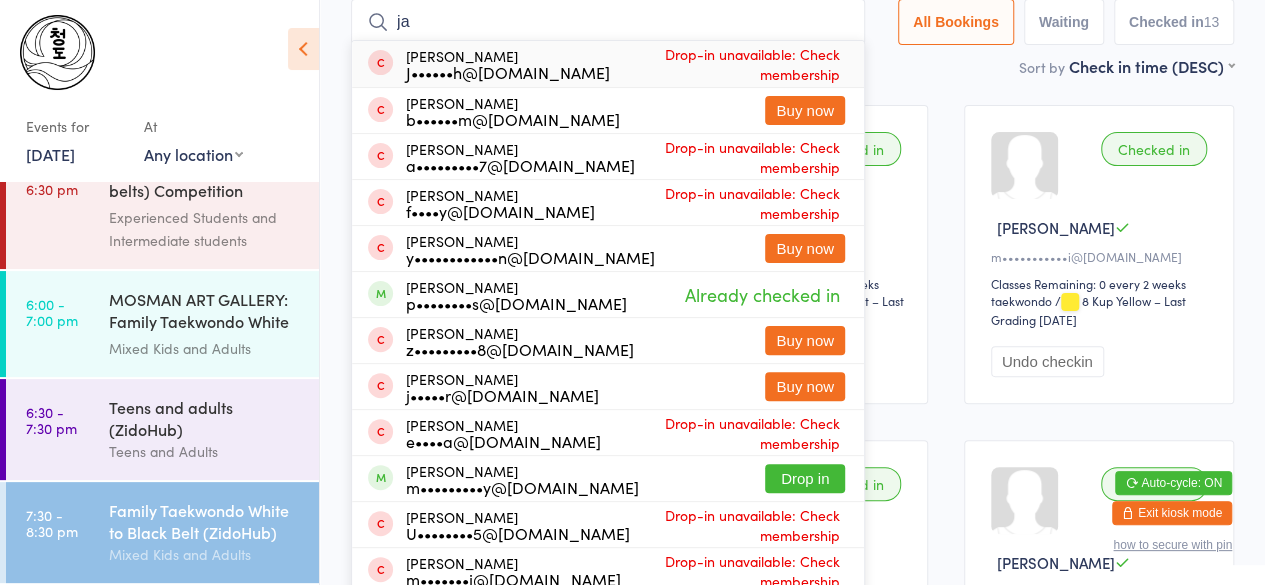 type on "j" 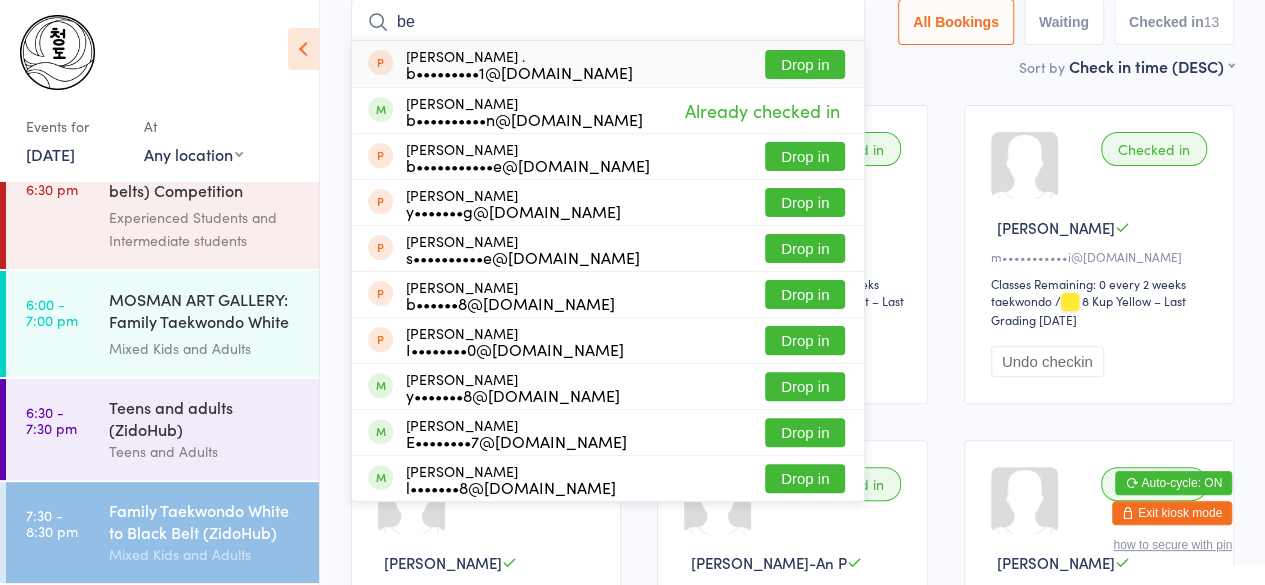 type on "b" 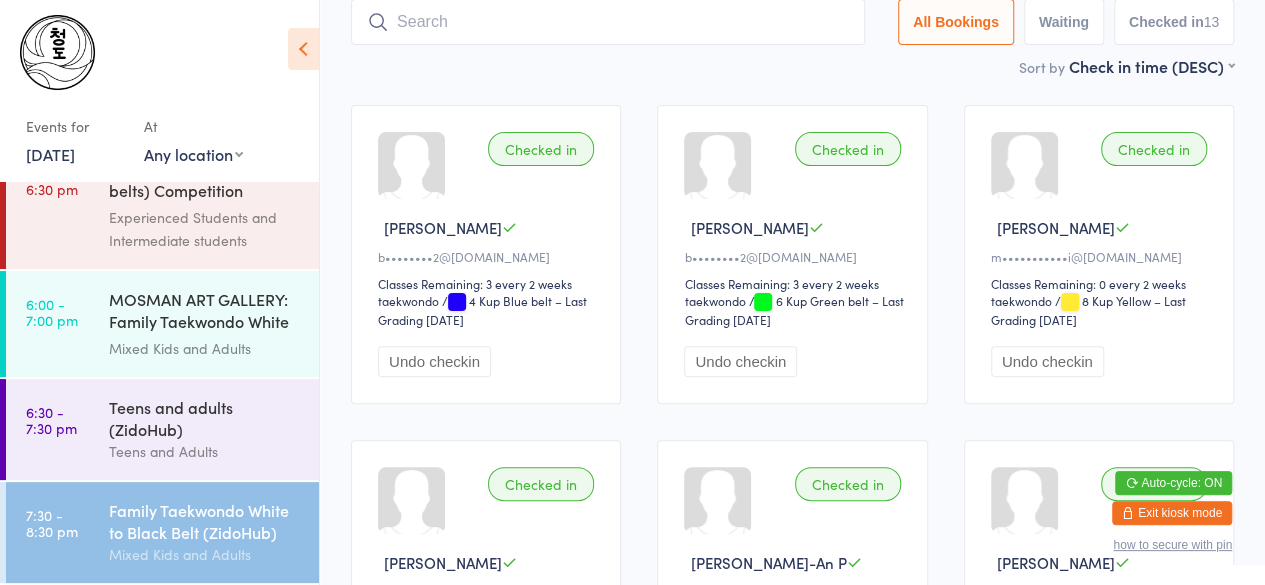 click at bounding box center (608, 22) 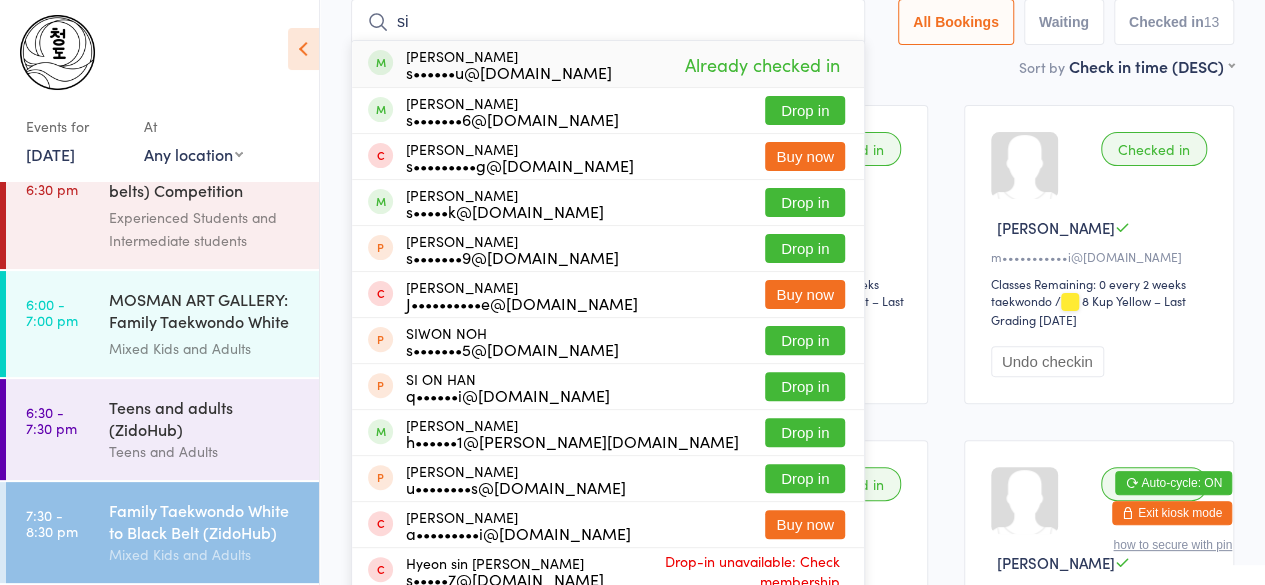 type on "s" 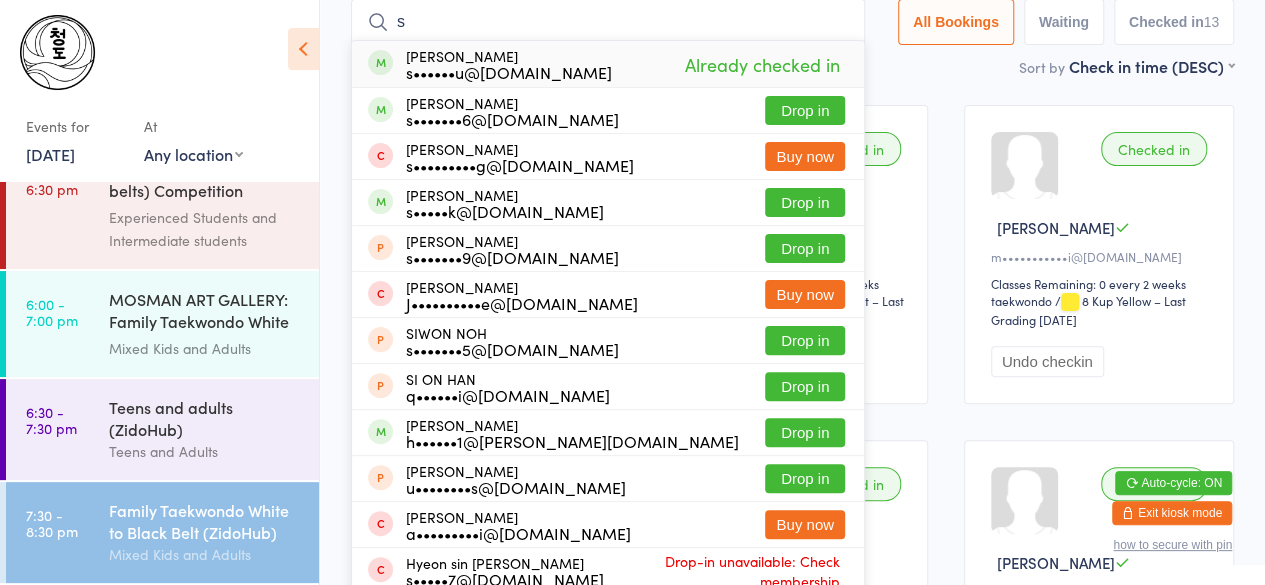 type 